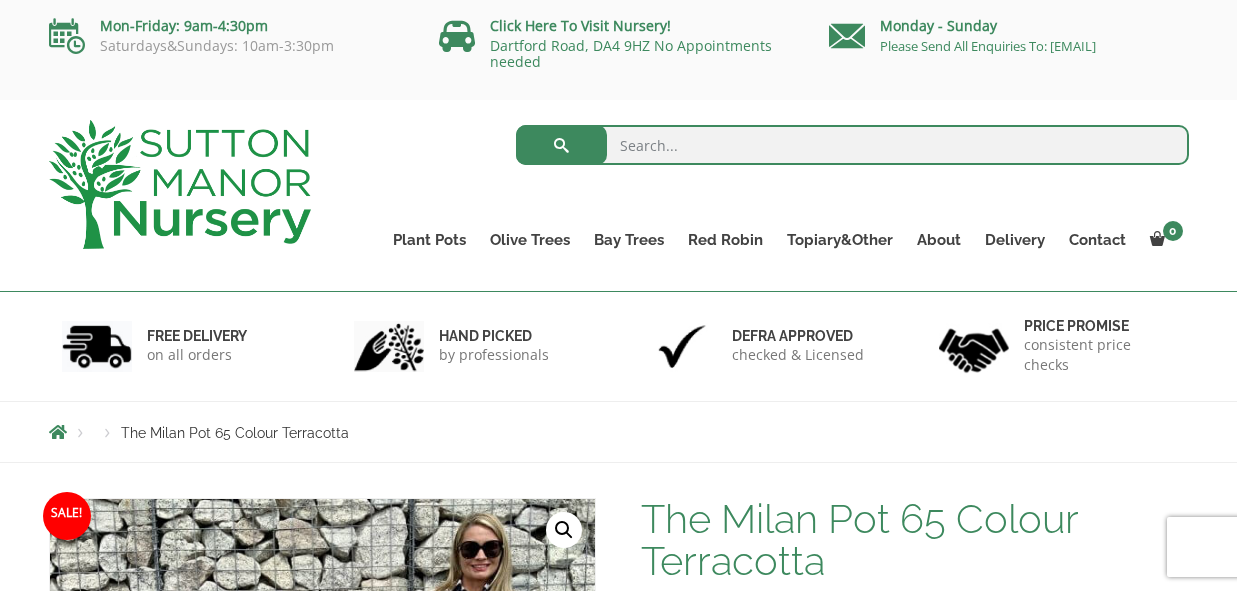scroll, scrollTop: 0, scrollLeft: 0, axis: both 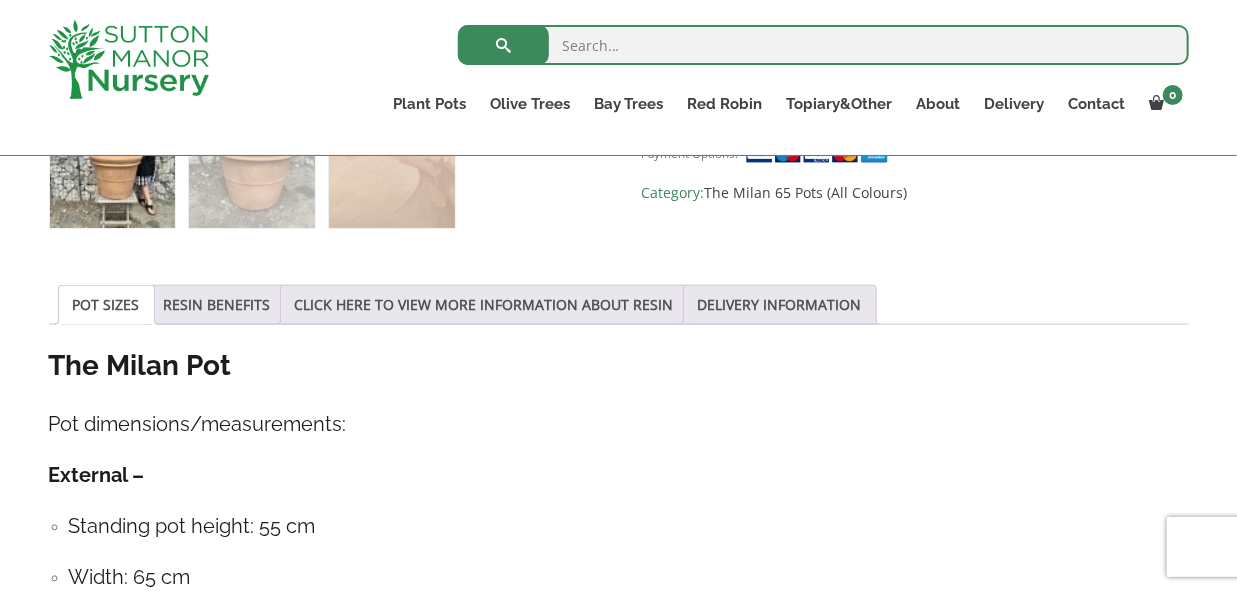 click at bounding box center (823, 45) 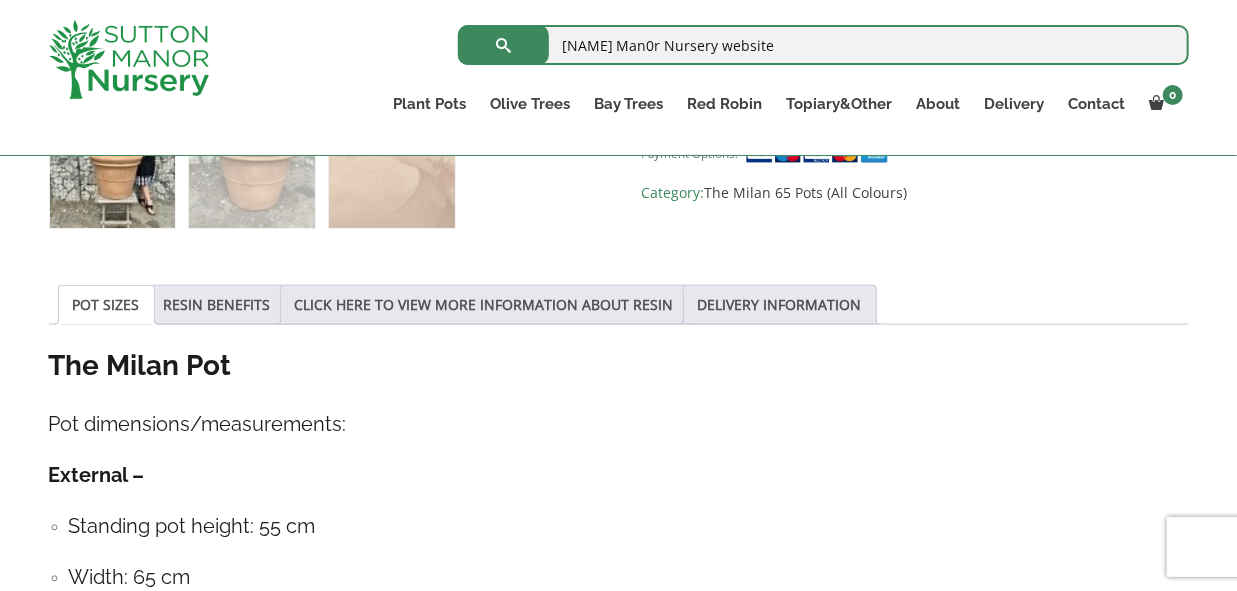 type on "Sutton Man0r Nursery website" 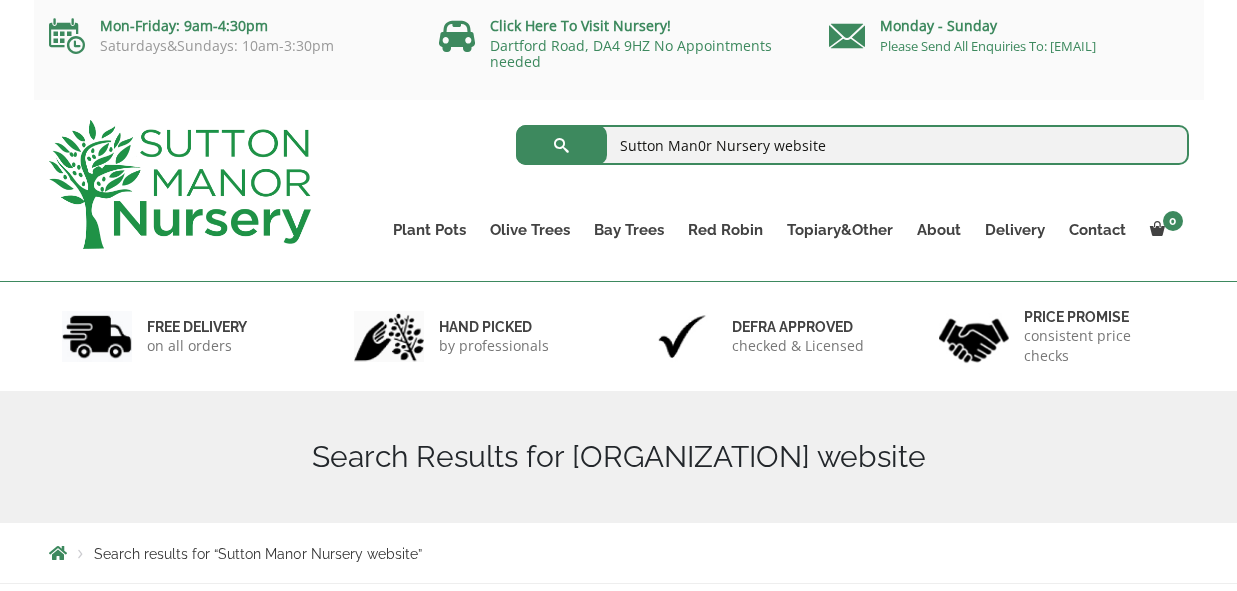 scroll, scrollTop: 0, scrollLeft: 0, axis: both 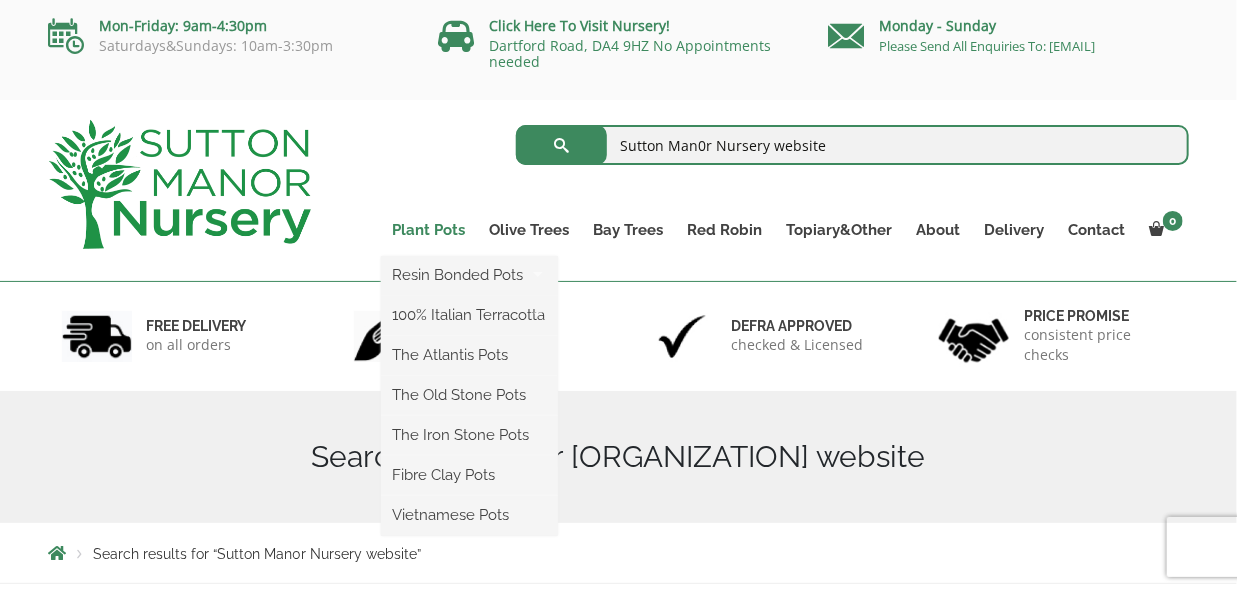 click on "Plant Pots" at bounding box center (429, 230) 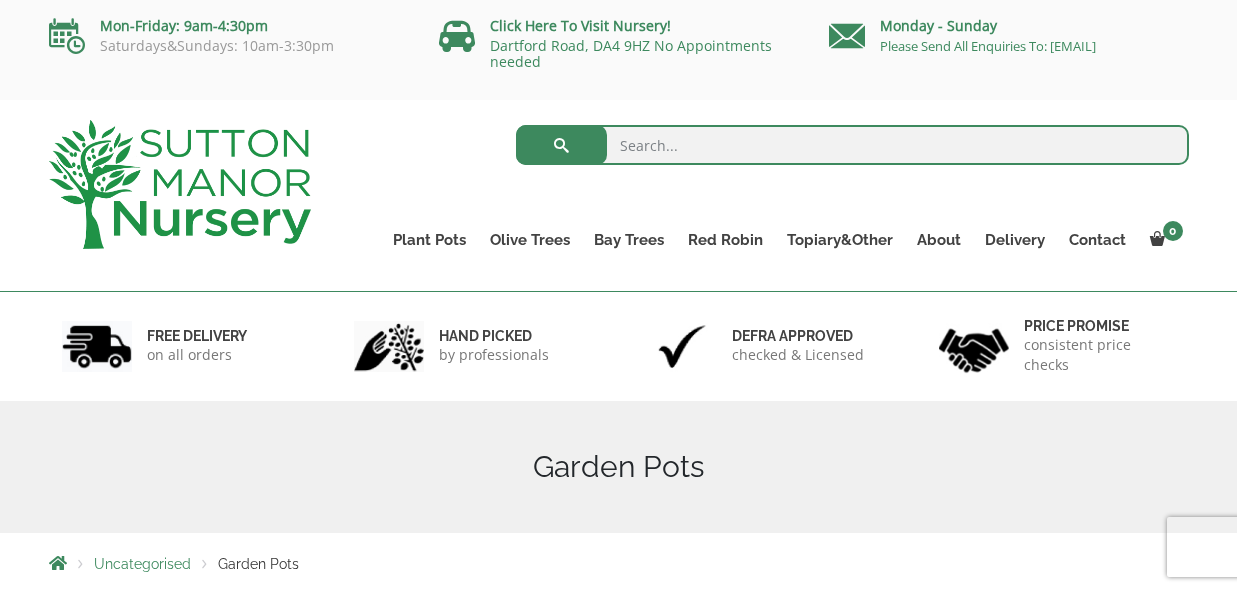 scroll, scrollTop: 0, scrollLeft: 0, axis: both 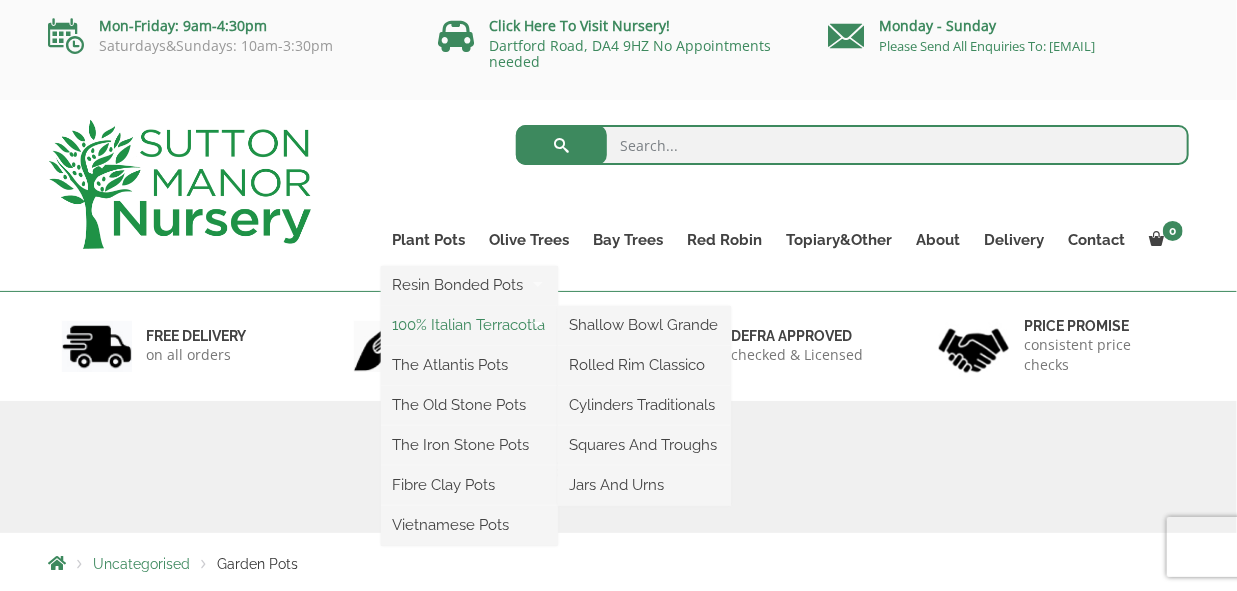 click on "100% Italian Terracotta" at bounding box center (469, 325) 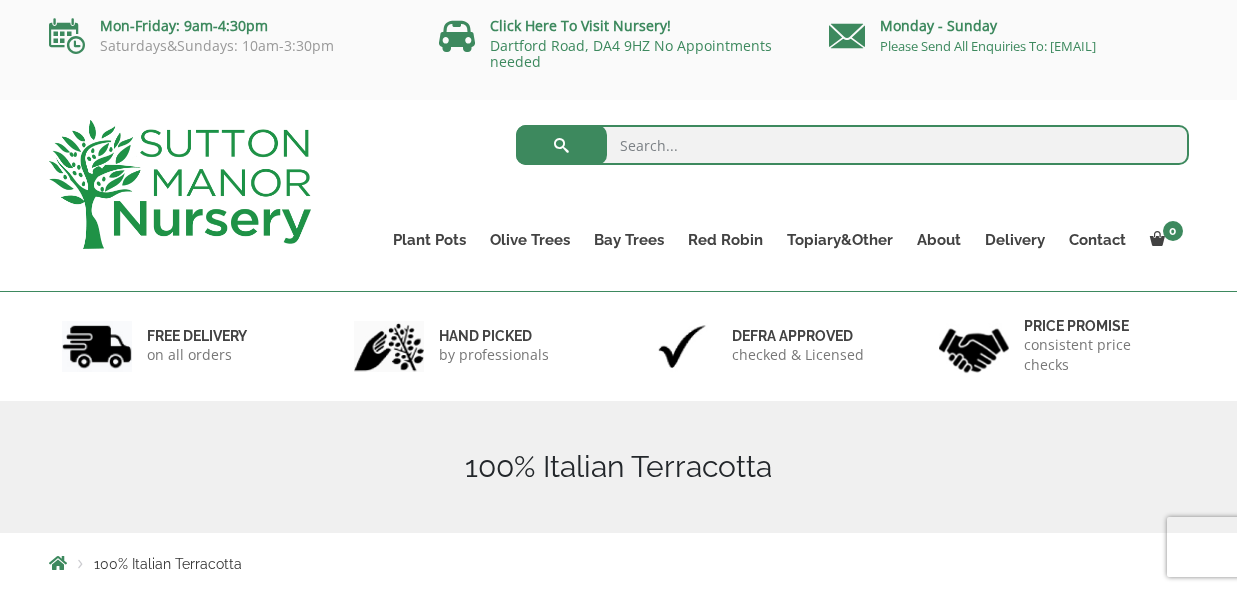 scroll, scrollTop: 0, scrollLeft: 0, axis: both 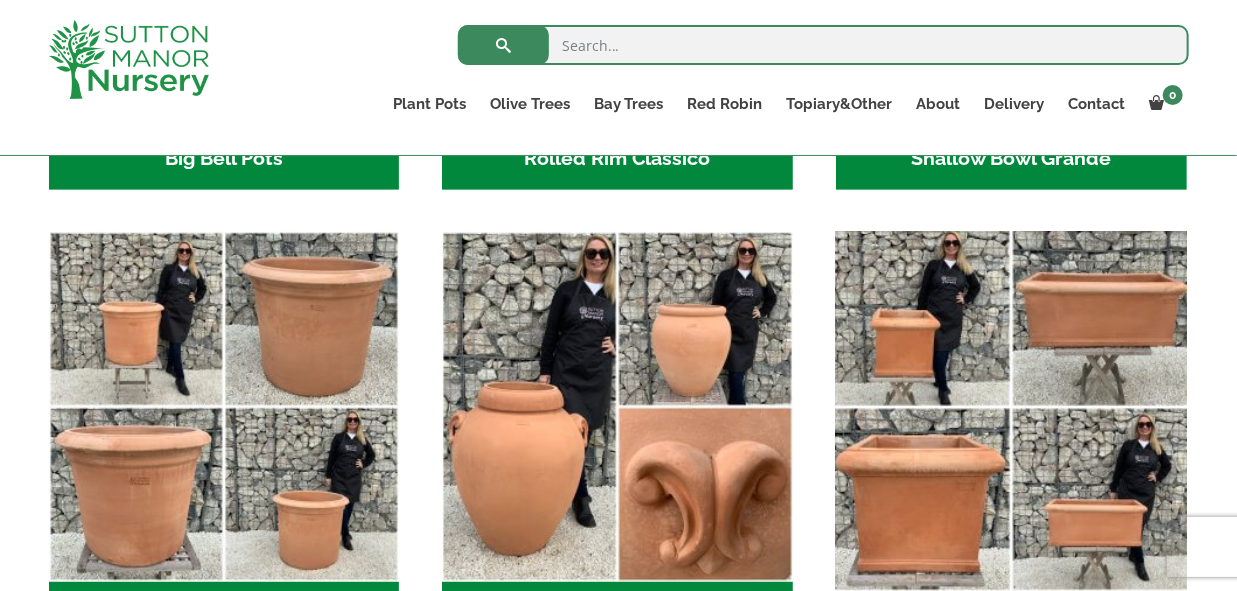 click at bounding box center [1011, 407] 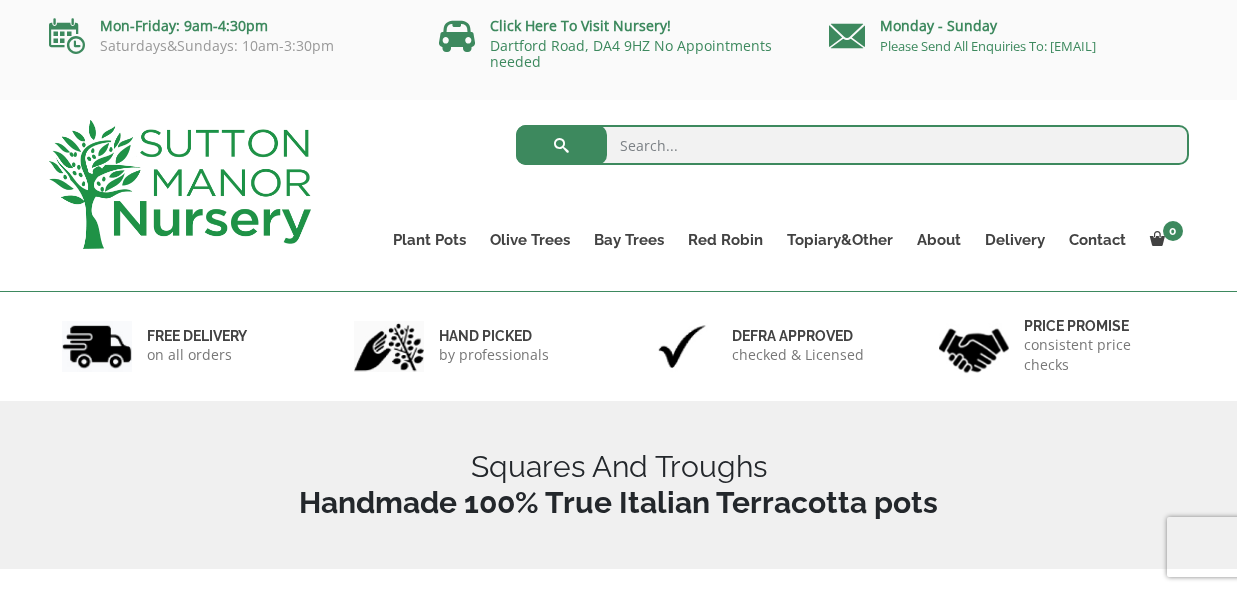scroll, scrollTop: 0, scrollLeft: 0, axis: both 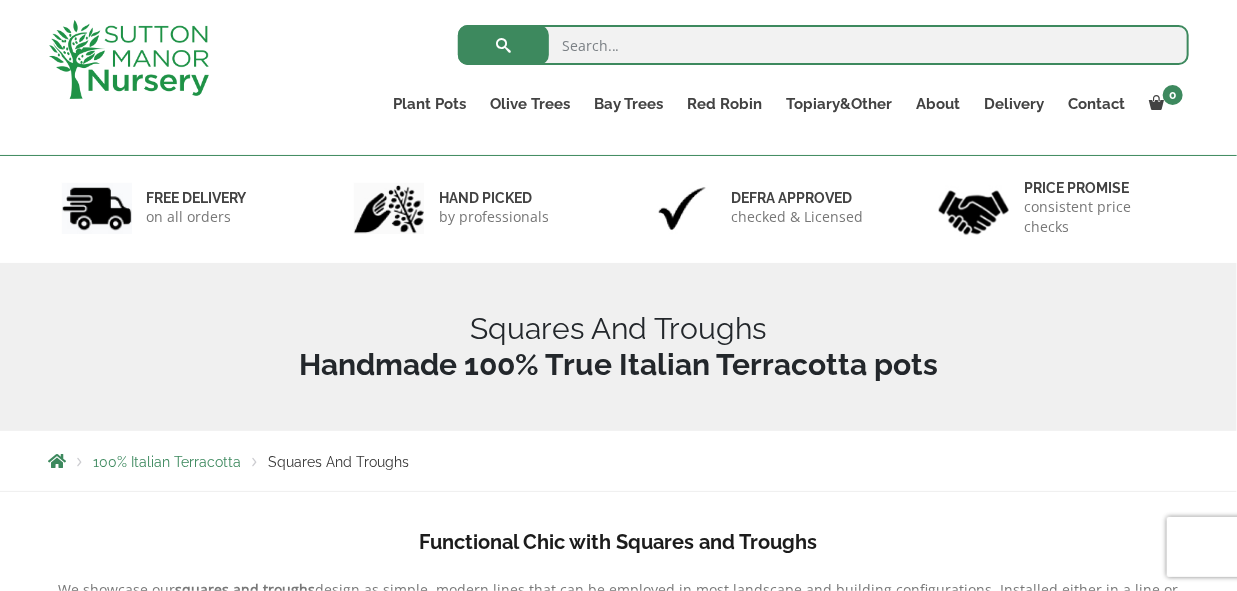click on "Squares And Troughs" at bounding box center [619, 347] 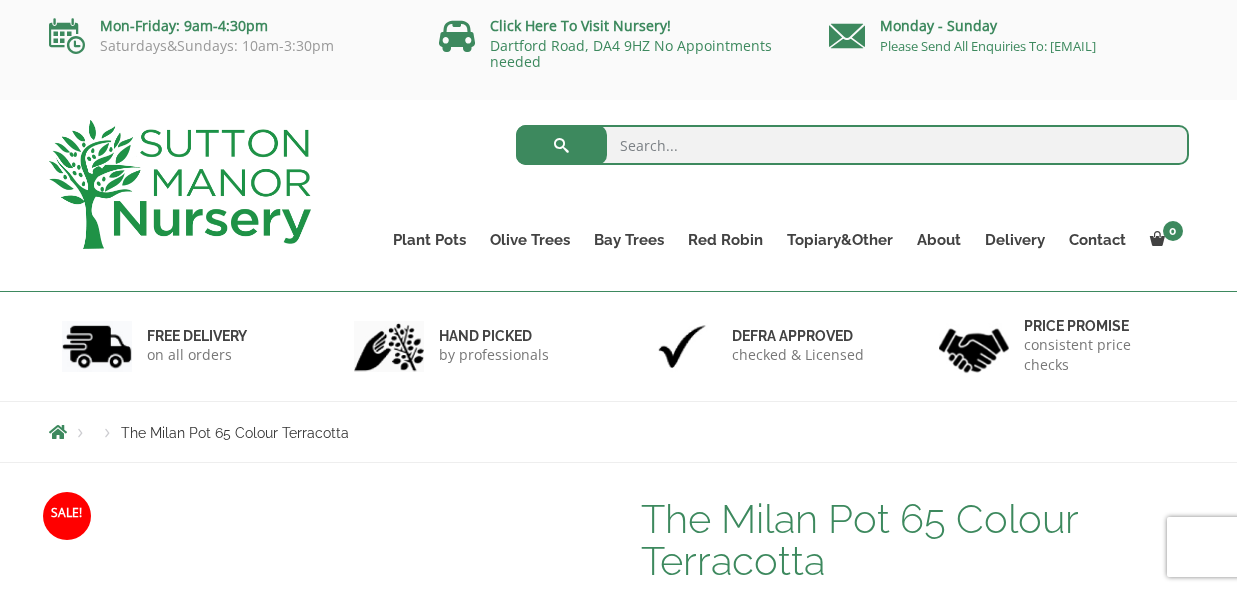 scroll, scrollTop: 0, scrollLeft: 0, axis: both 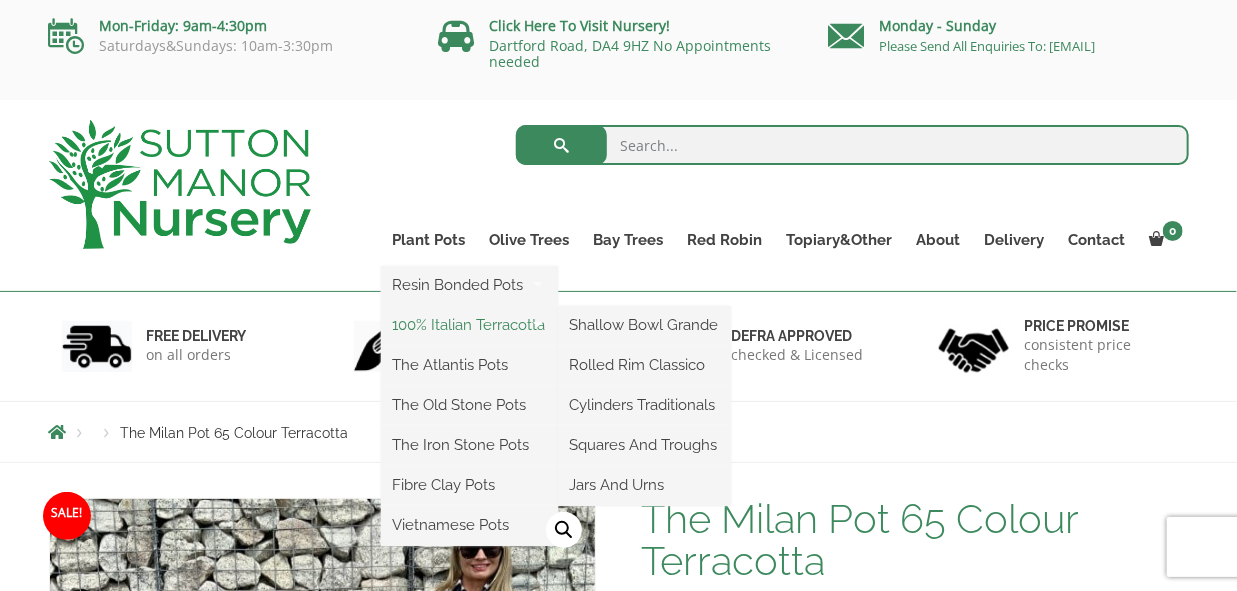 click on "100% Italian Terracotta" at bounding box center [469, 325] 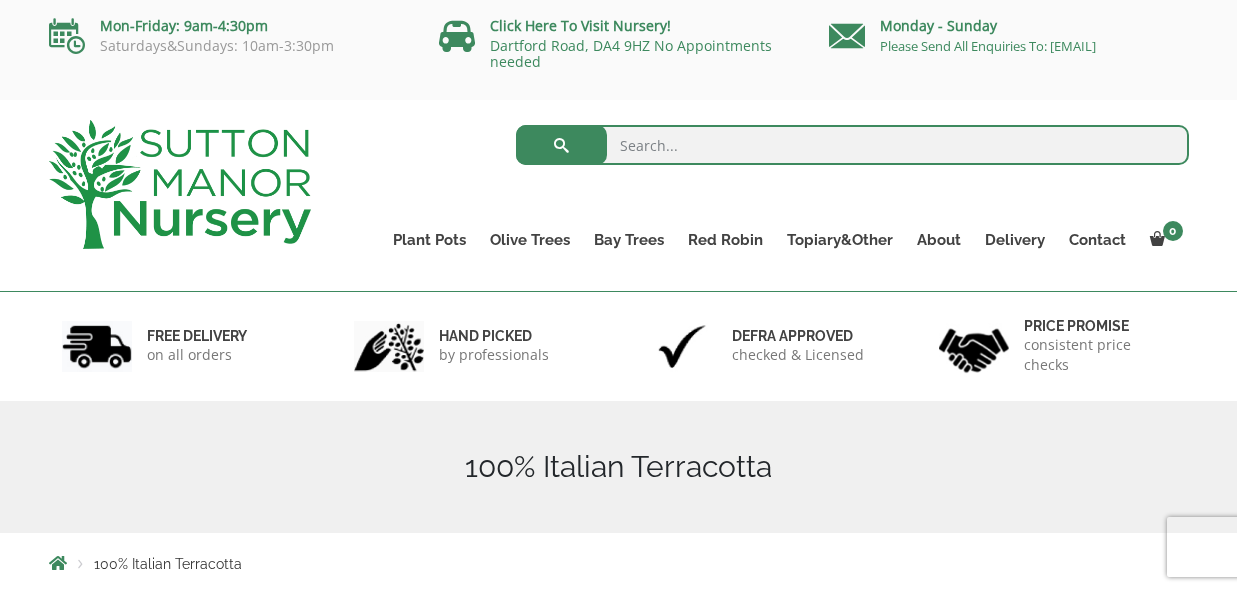 scroll, scrollTop: 0, scrollLeft: 0, axis: both 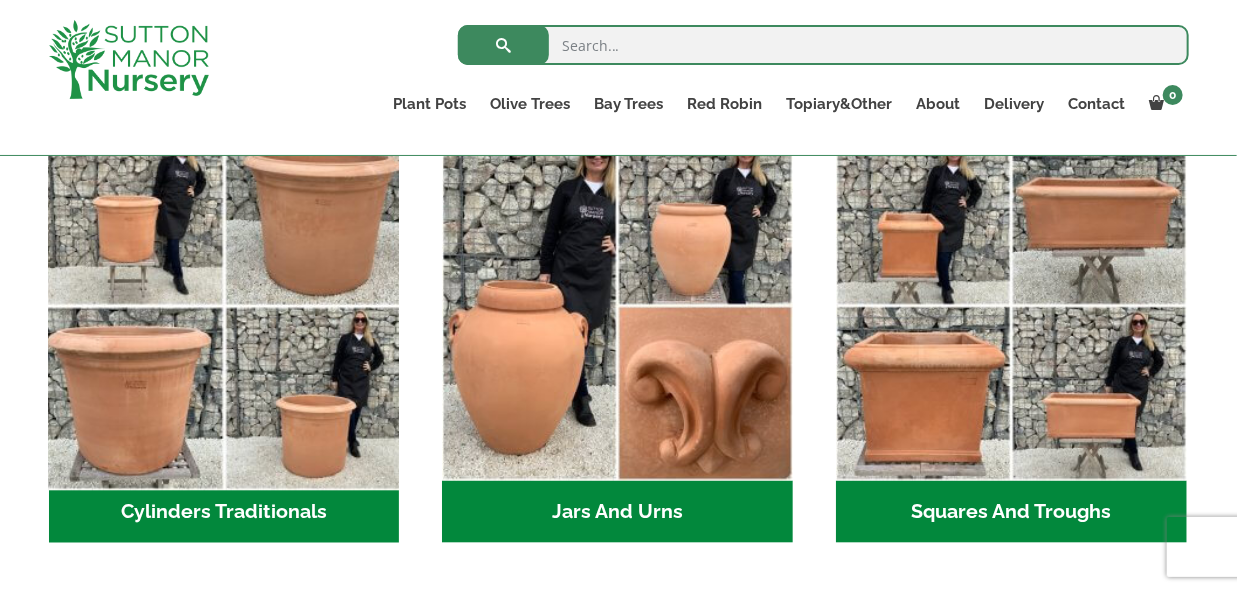 click at bounding box center [224, 306] 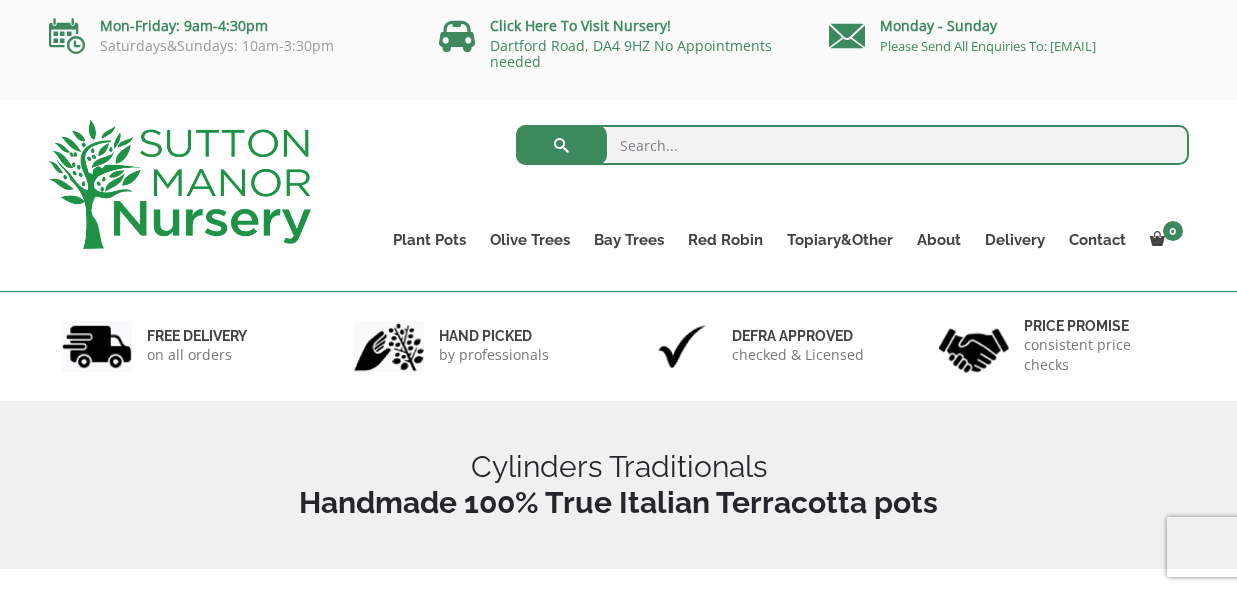 scroll, scrollTop: 0, scrollLeft: 0, axis: both 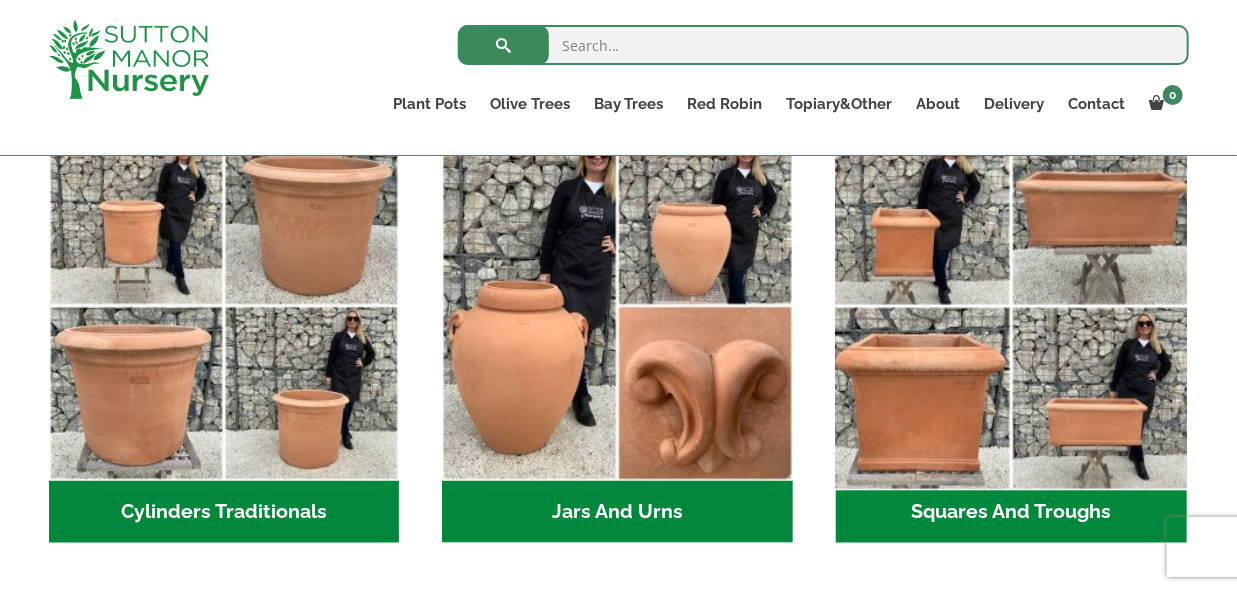click at bounding box center (1011, 306) 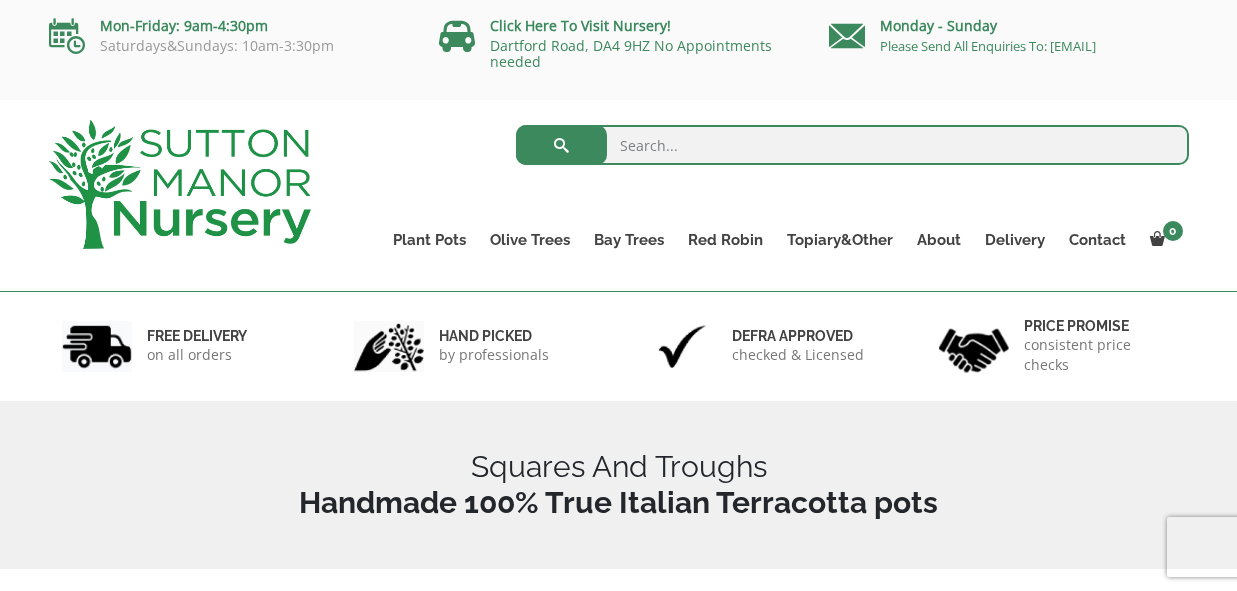 scroll, scrollTop: 0, scrollLeft: 0, axis: both 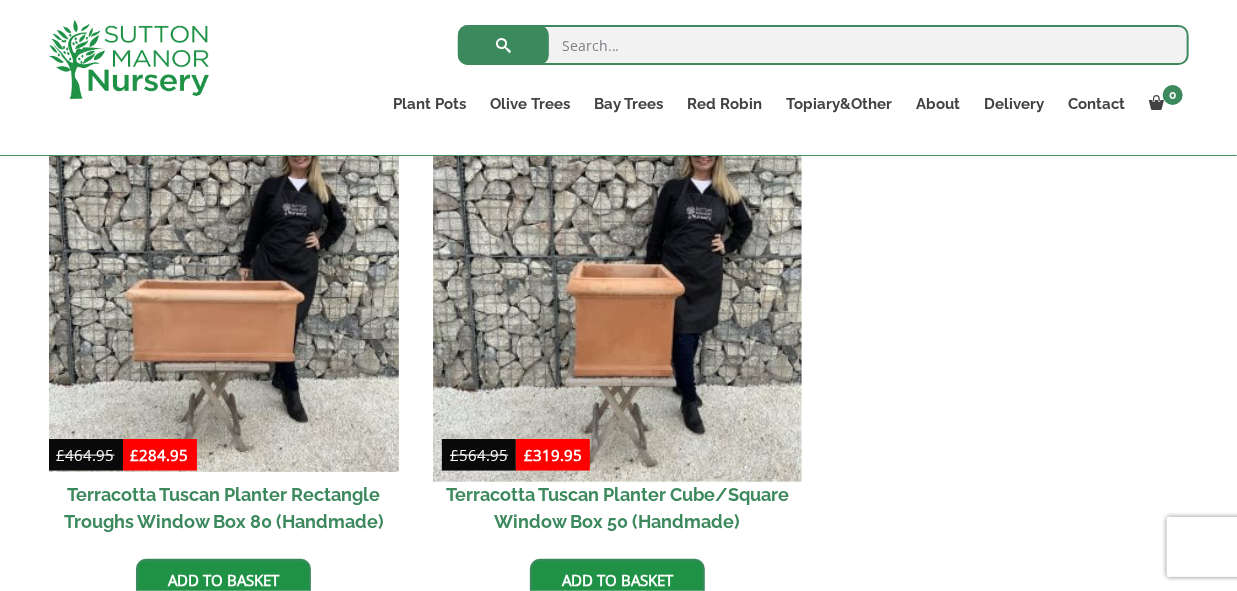 click at bounding box center (618, 297) 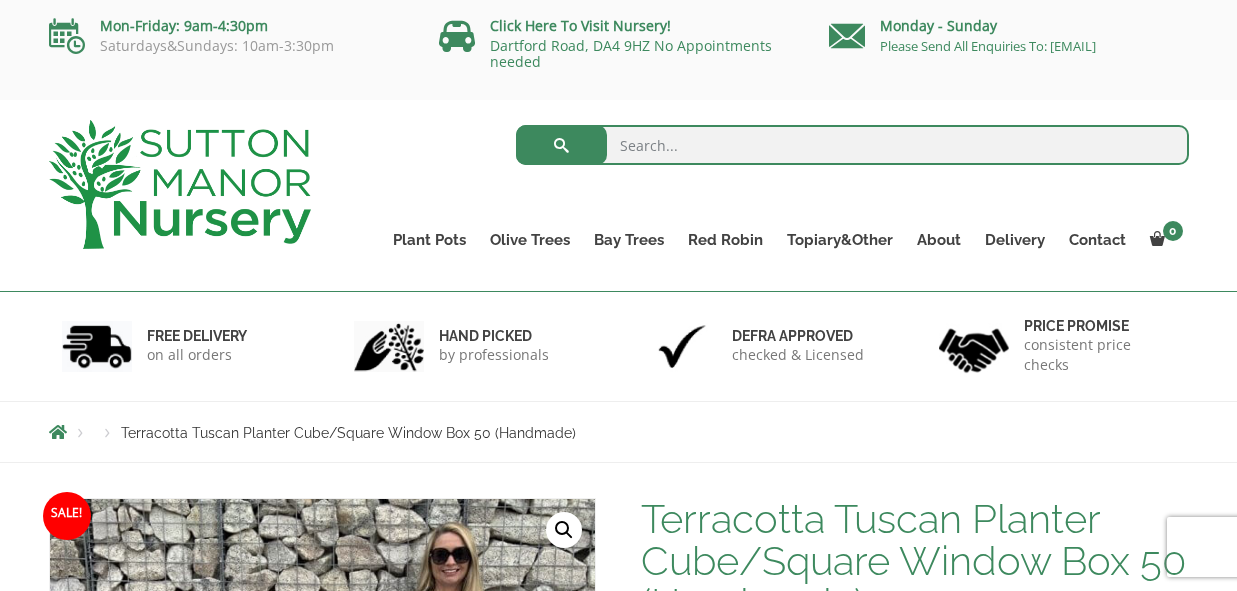 scroll, scrollTop: 0, scrollLeft: 0, axis: both 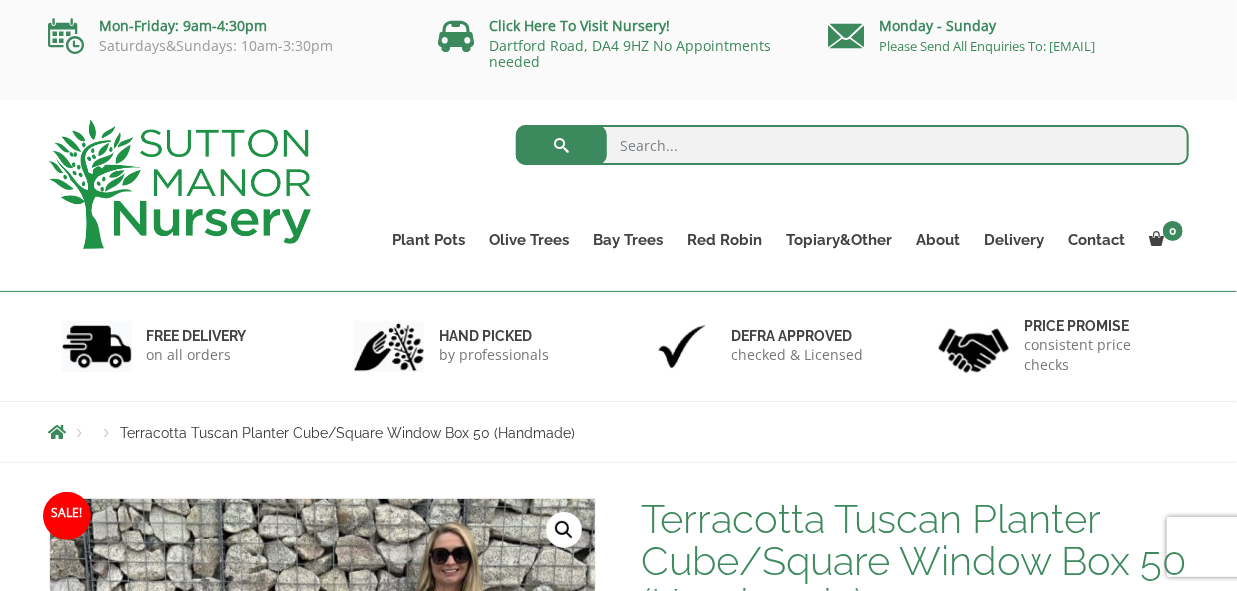 drag, startPoint x: 1234, startPoint y: 101, endPoint x: 1233, endPoint y: 138, distance: 37.01351 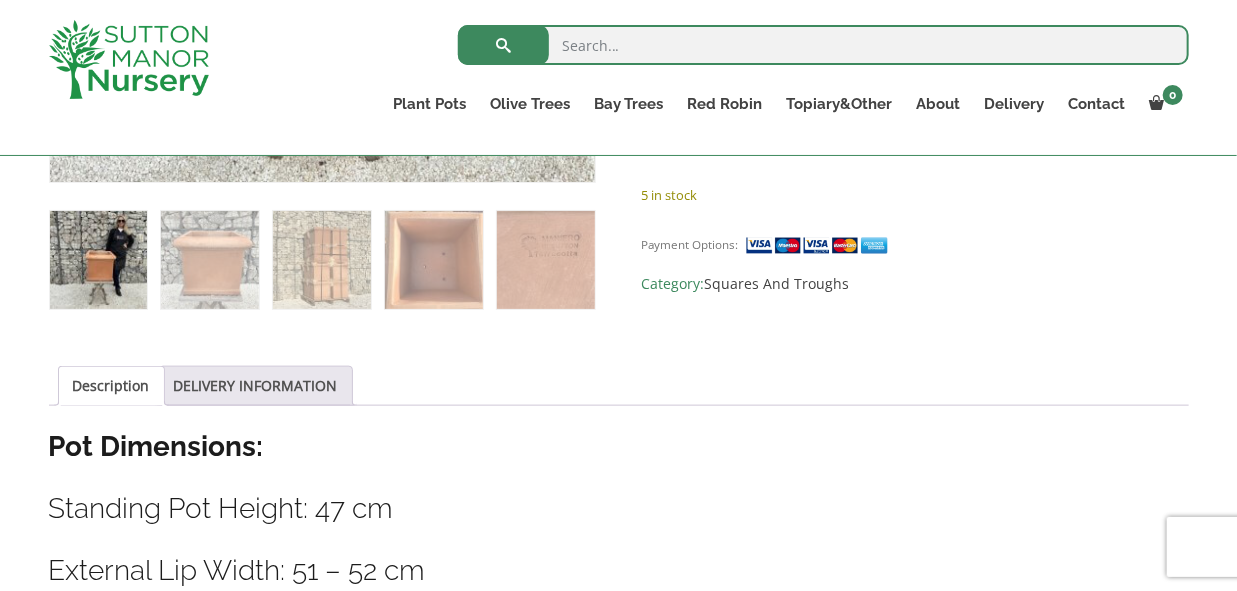 scroll, scrollTop: 838, scrollLeft: 0, axis: vertical 